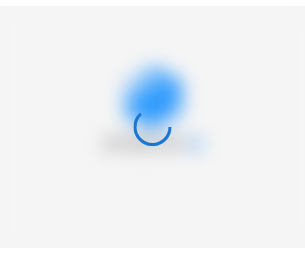 scroll, scrollTop: 0, scrollLeft: 0, axis: both 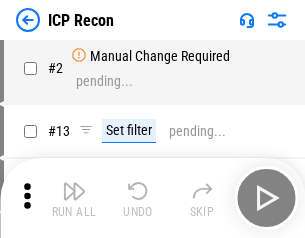 click at bounding box center (74, 191) 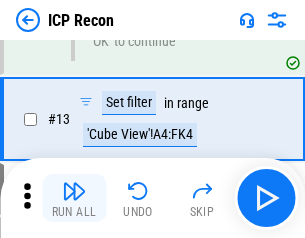 click at bounding box center (74, 191) 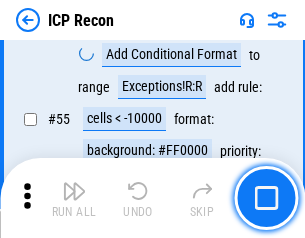 scroll, scrollTop: 1743, scrollLeft: 0, axis: vertical 